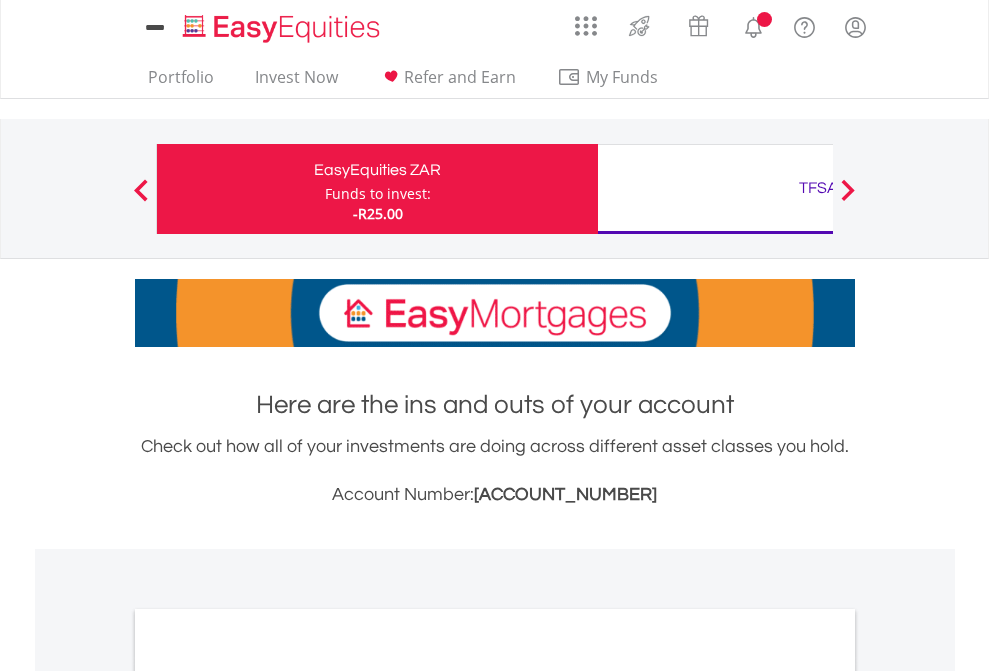 scroll, scrollTop: 0, scrollLeft: 0, axis: both 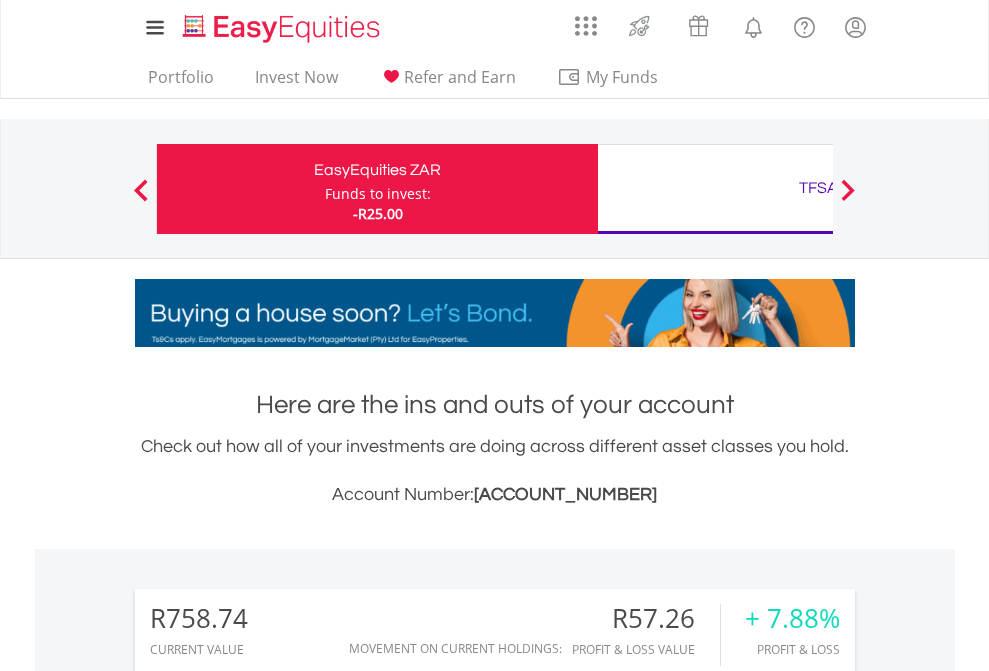click on "Funds to invest:" at bounding box center [378, 194] 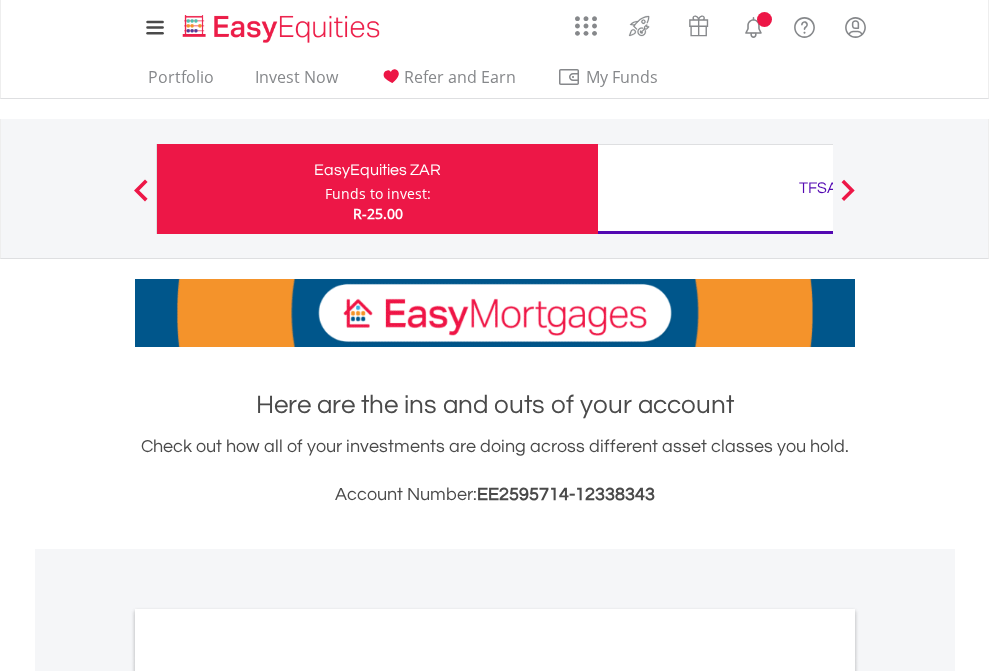 scroll, scrollTop: 0, scrollLeft: 0, axis: both 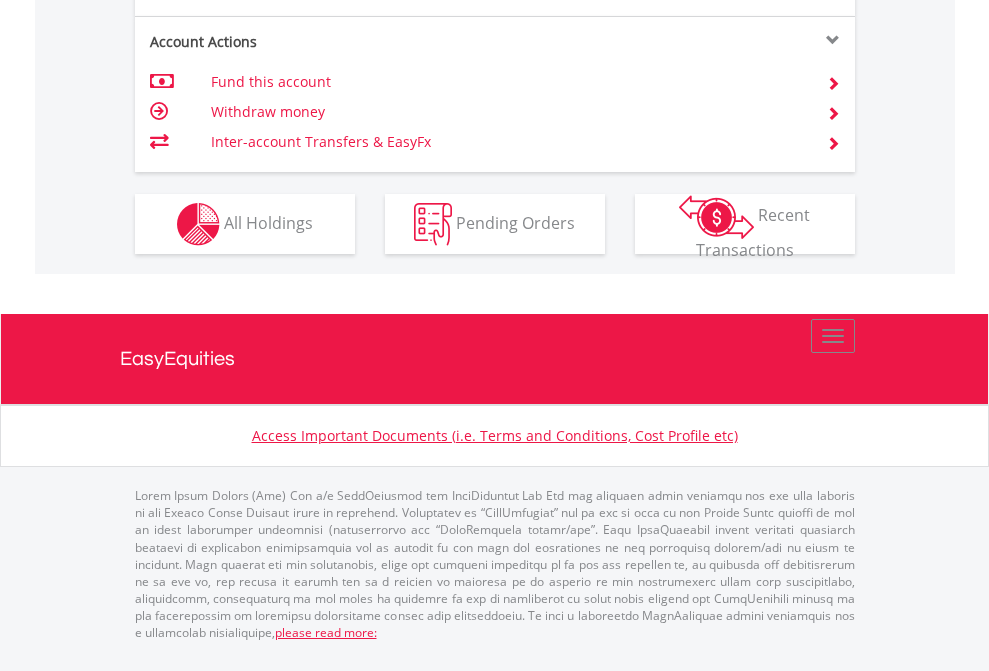 click on "Investment types" at bounding box center [706, -337] 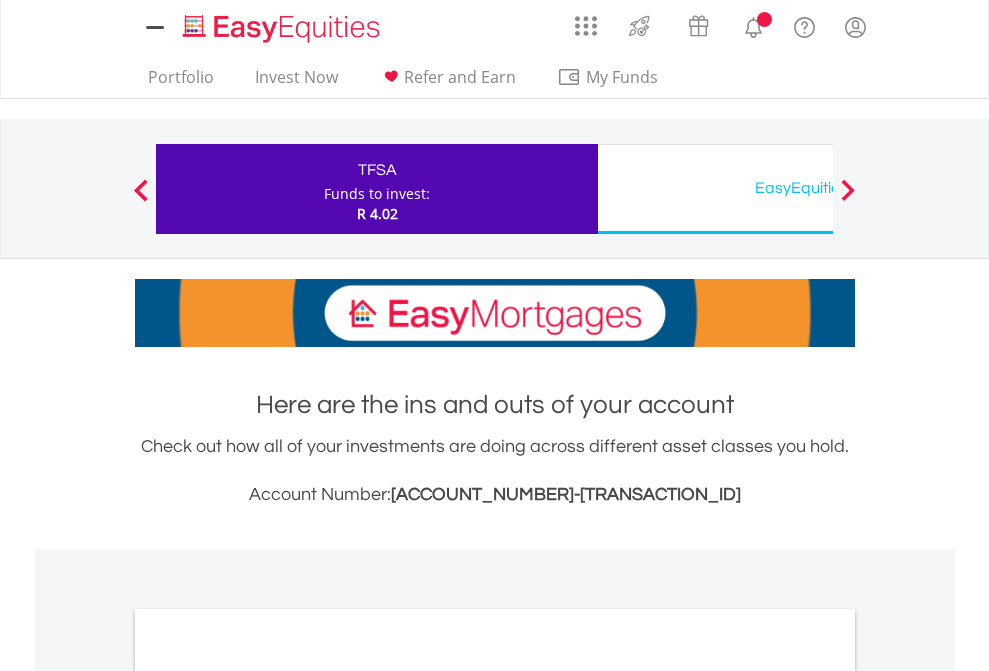 scroll, scrollTop: 0, scrollLeft: 0, axis: both 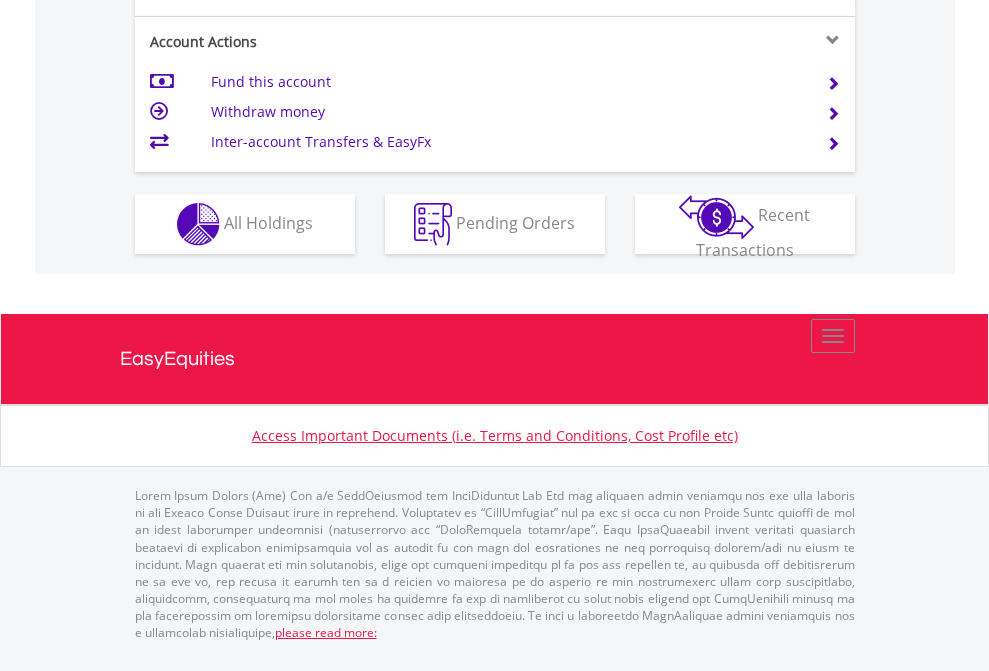 click on "Investment types" at bounding box center (706, -337) 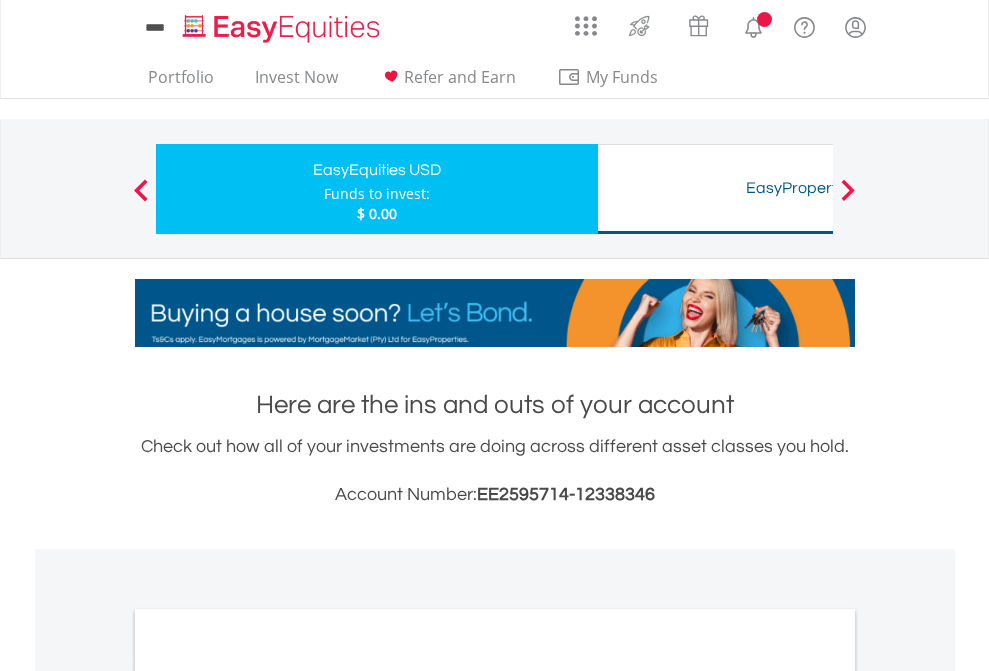 scroll, scrollTop: 0, scrollLeft: 0, axis: both 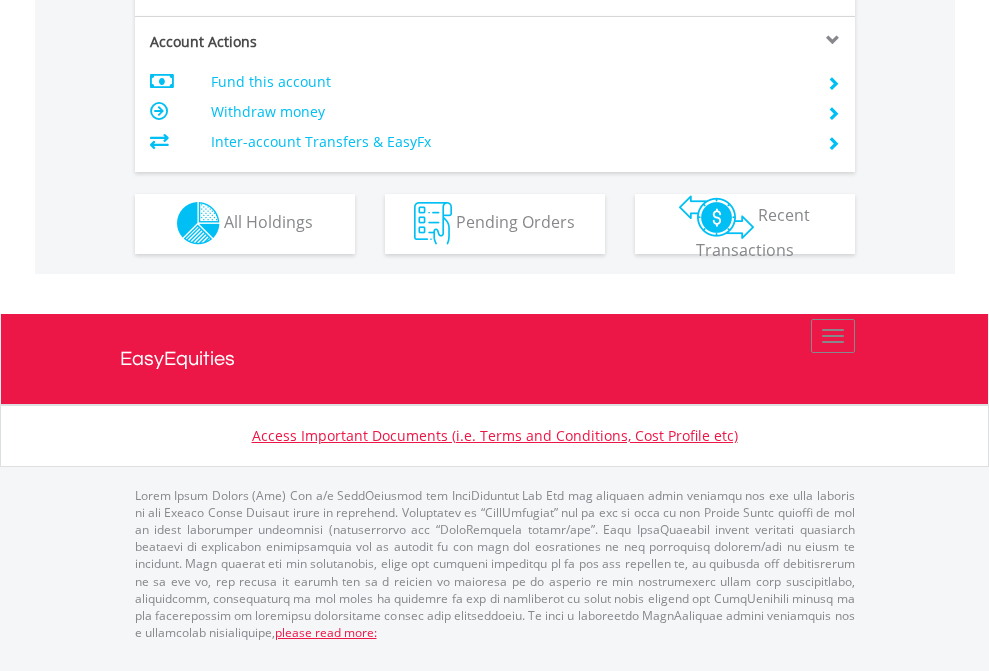 click on "Investment types" at bounding box center [706, -353] 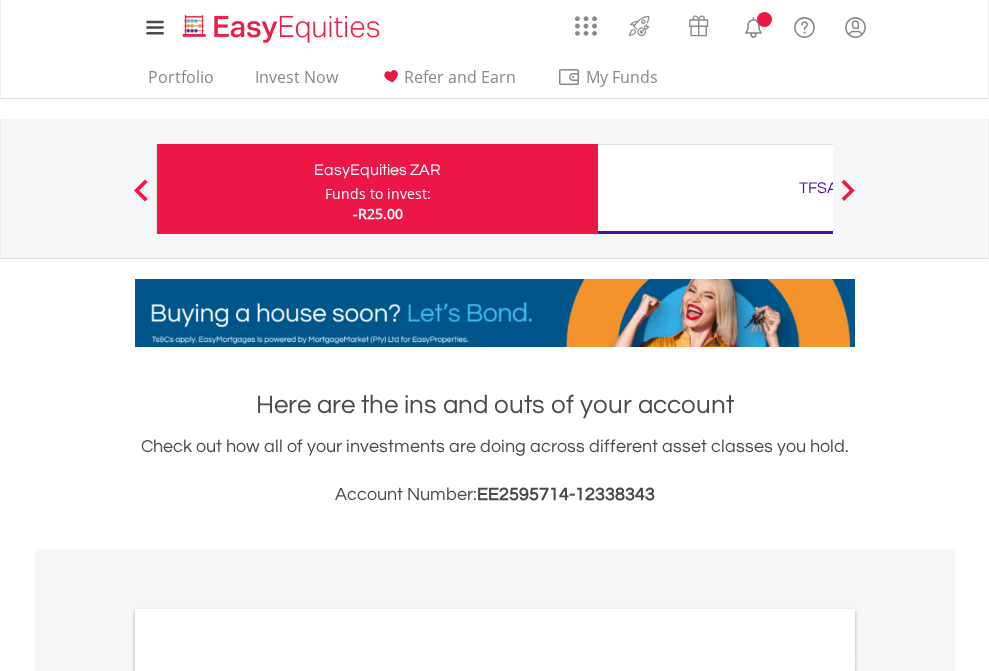 scroll, scrollTop: 0, scrollLeft: 0, axis: both 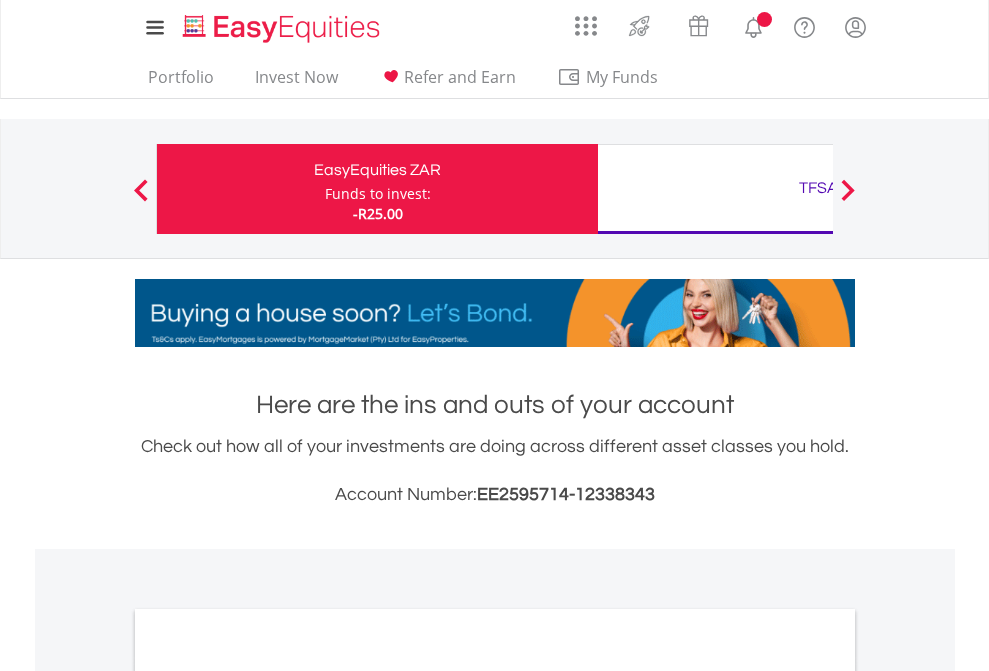 click on "All Holdings" at bounding box center [268, 1096] 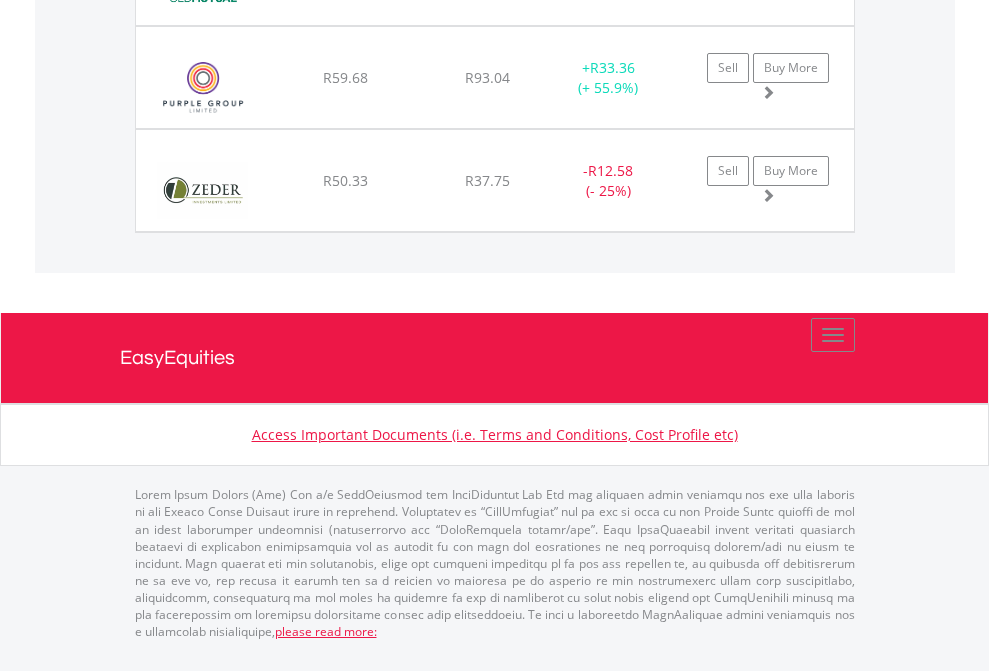 scroll, scrollTop: 2225, scrollLeft: 0, axis: vertical 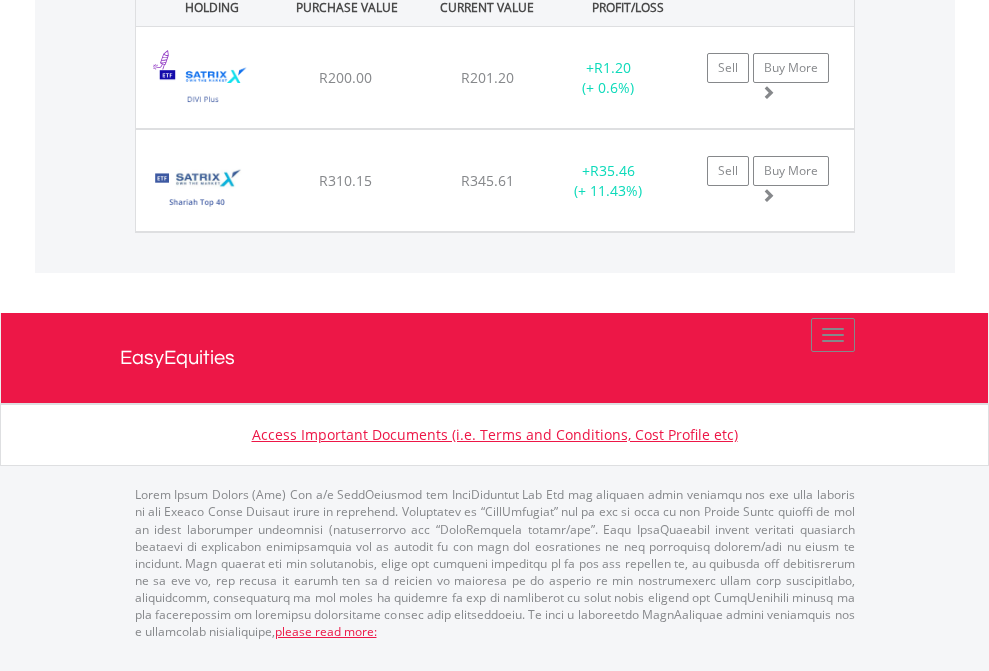 click on "EasyEquities USD" at bounding box center [818, -1442] 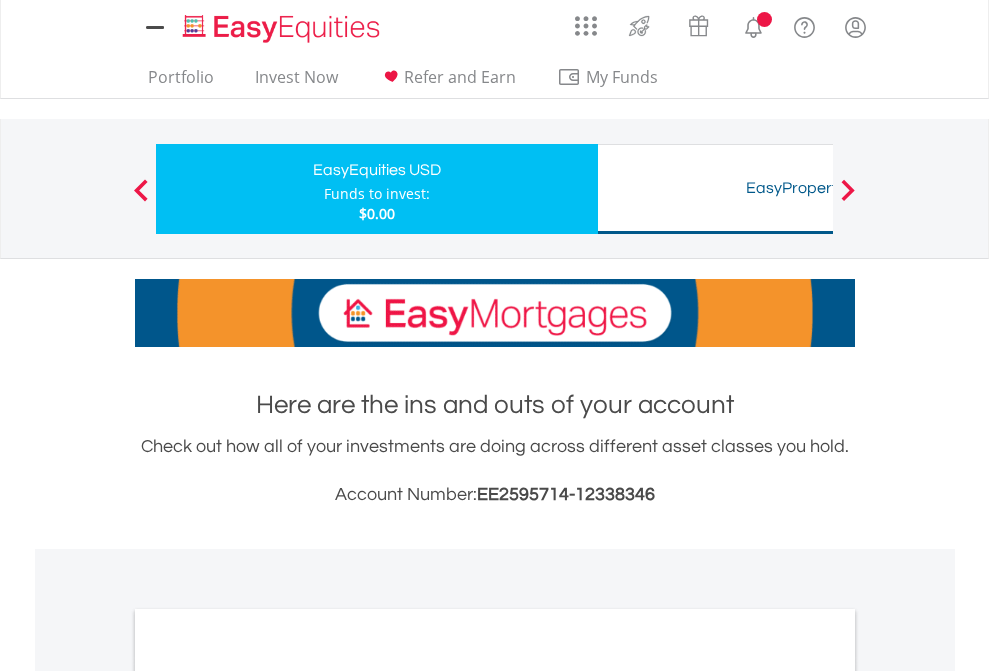 scroll, scrollTop: 1202, scrollLeft: 0, axis: vertical 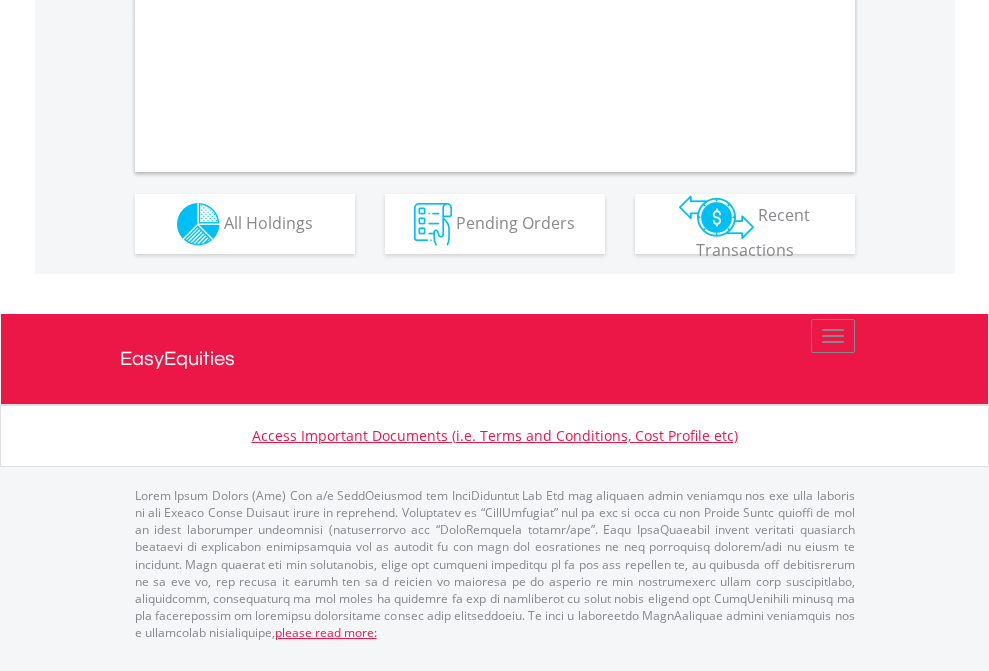 click on "All Holdings" at bounding box center (268, 222) 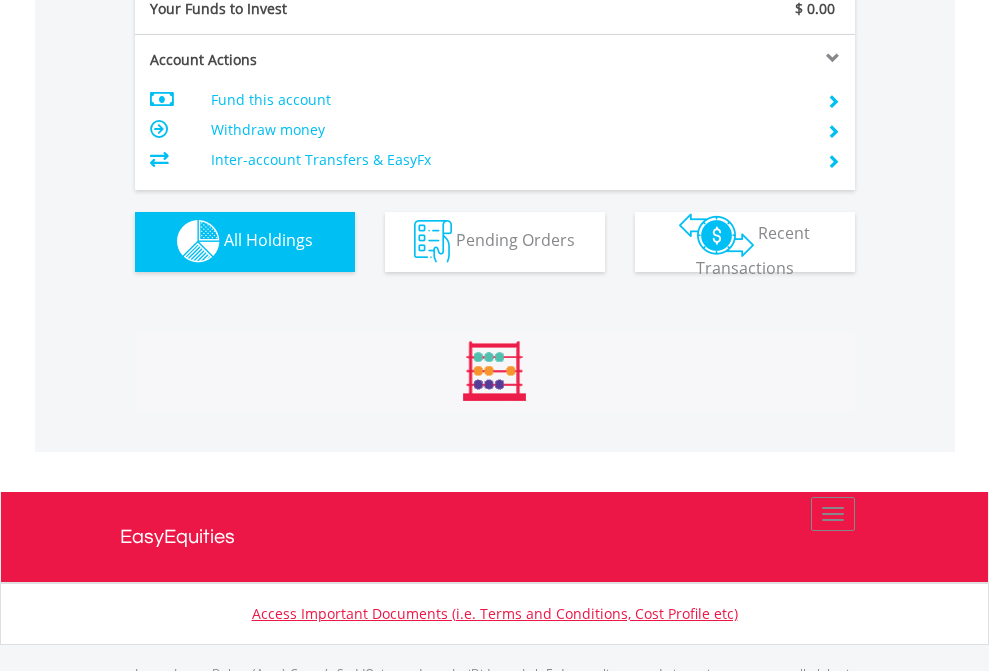 scroll, scrollTop: 999808, scrollLeft: 999687, axis: both 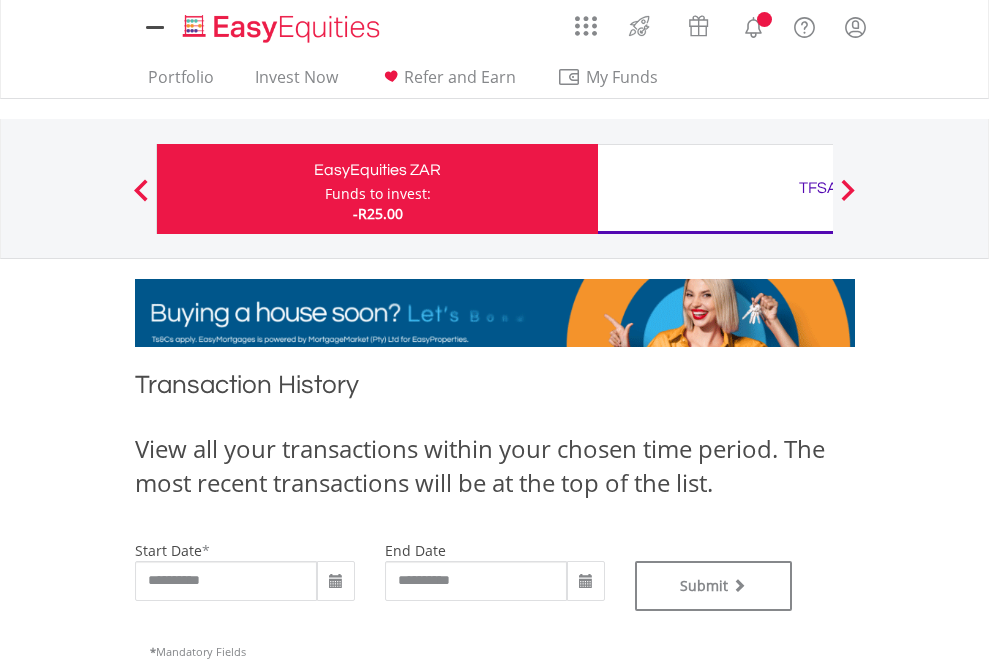 type on "**********" 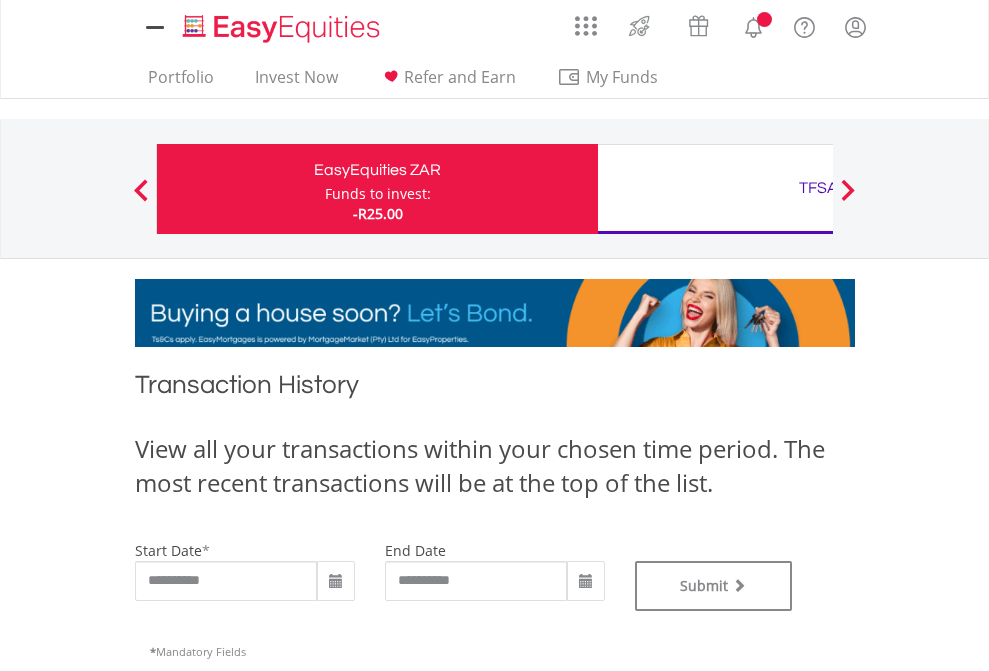 type on "**********" 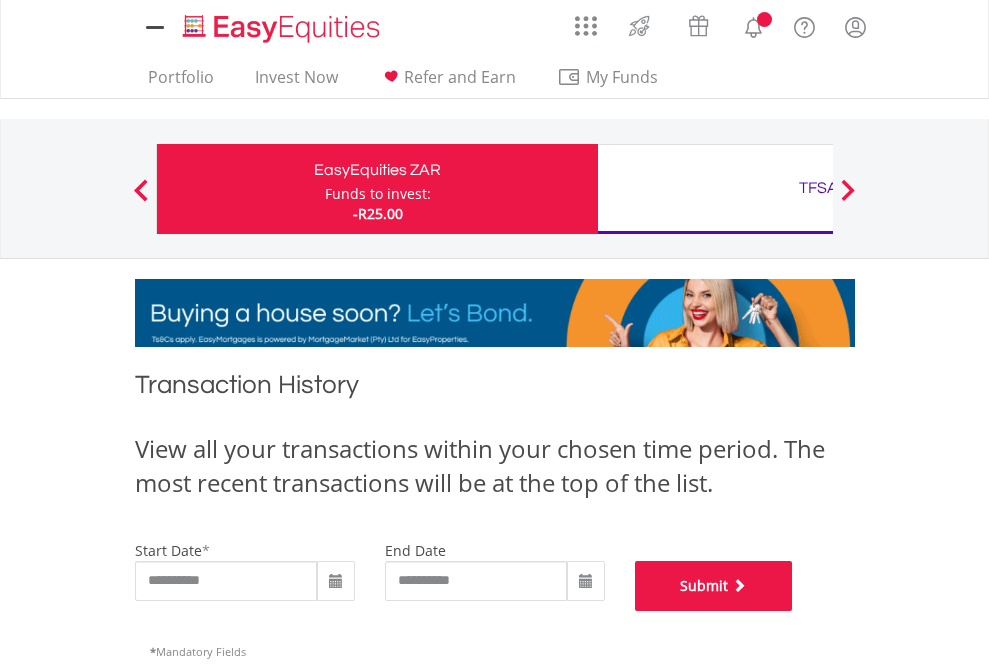 click on "Submit" at bounding box center (714, 586) 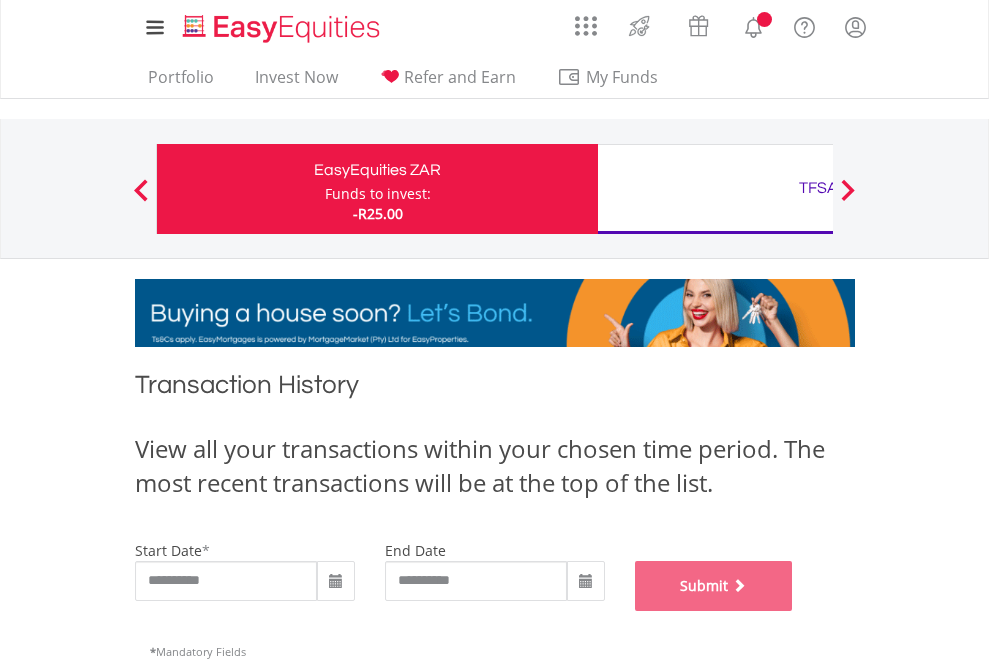 scroll, scrollTop: 811, scrollLeft: 0, axis: vertical 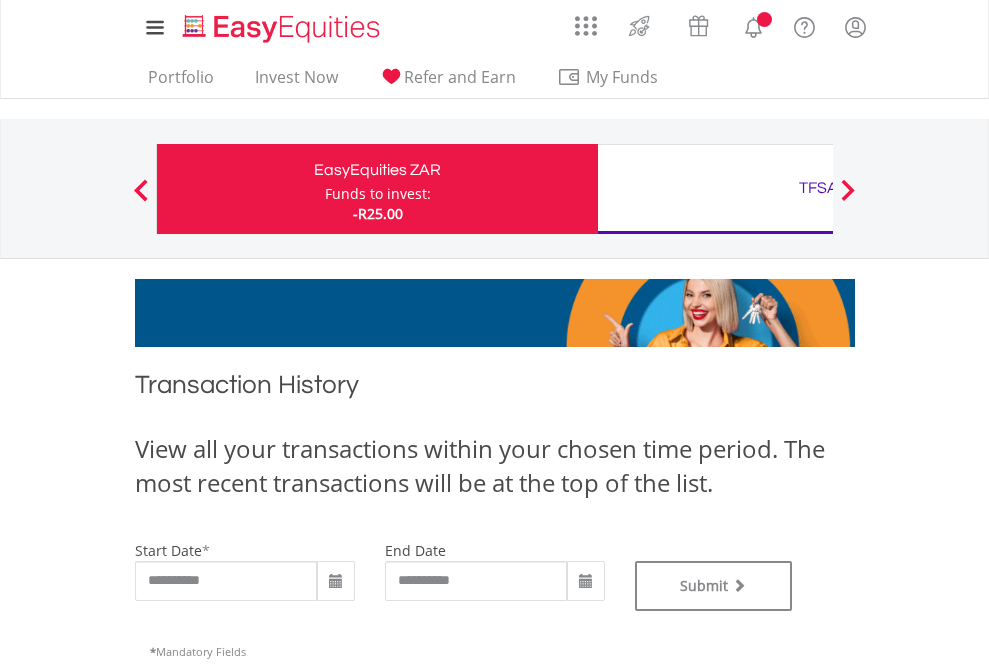 click on "TFSA" at bounding box center [818, 188] 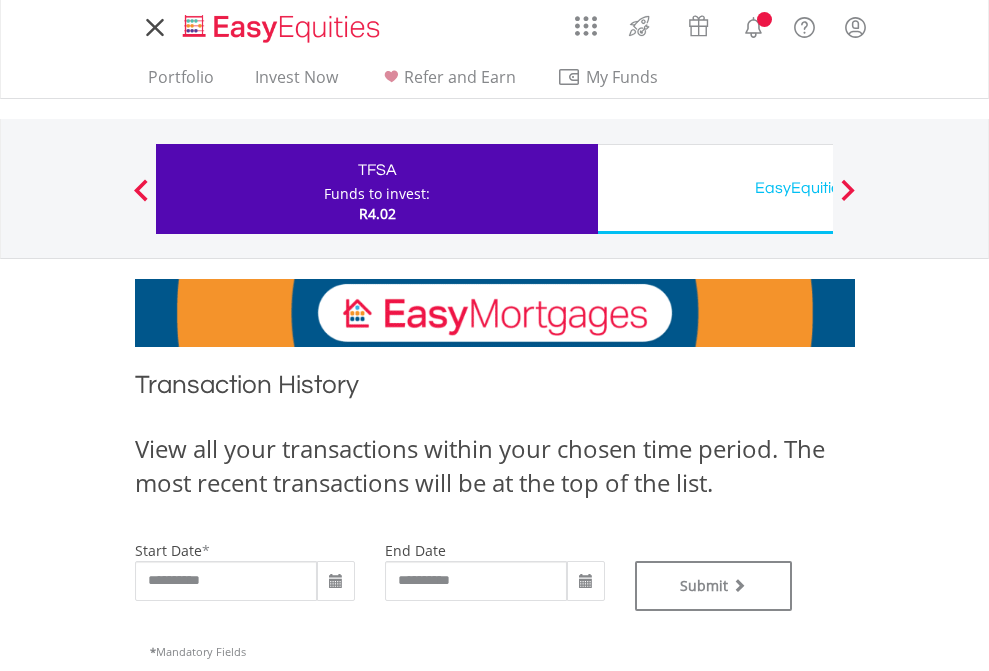 scroll, scrollTop: 0, scrollLeft: 0, axis: both 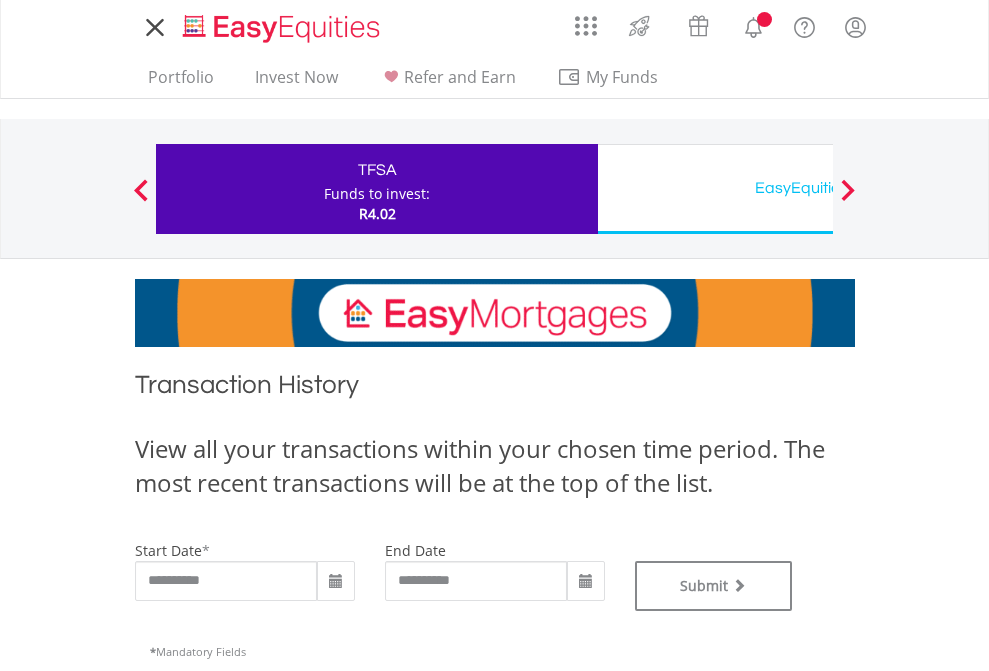 type on "**********" 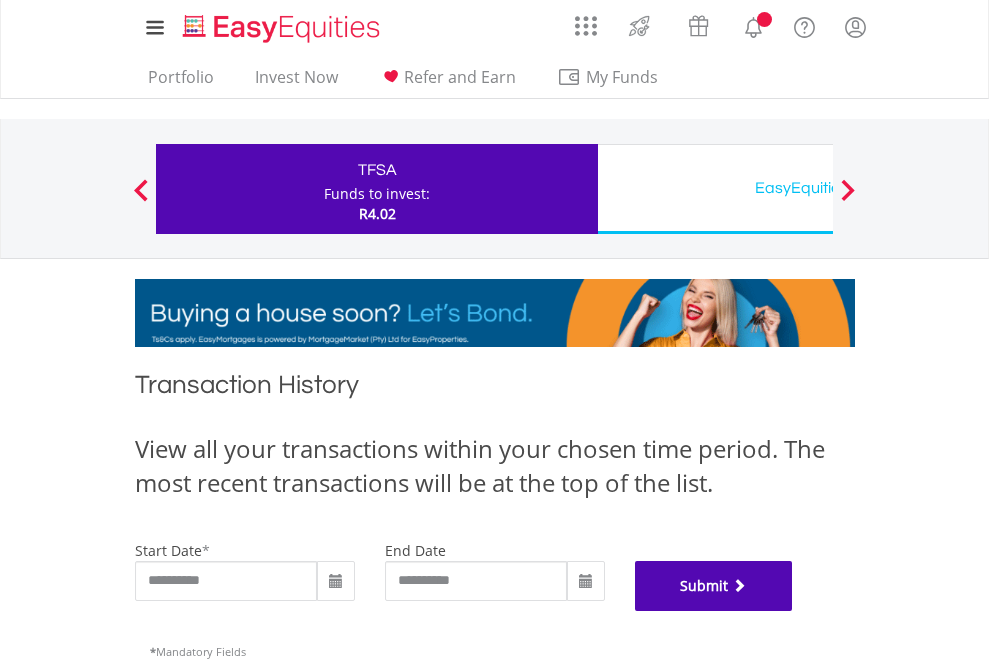 click on "Submit" at bounding box center [714, 586] 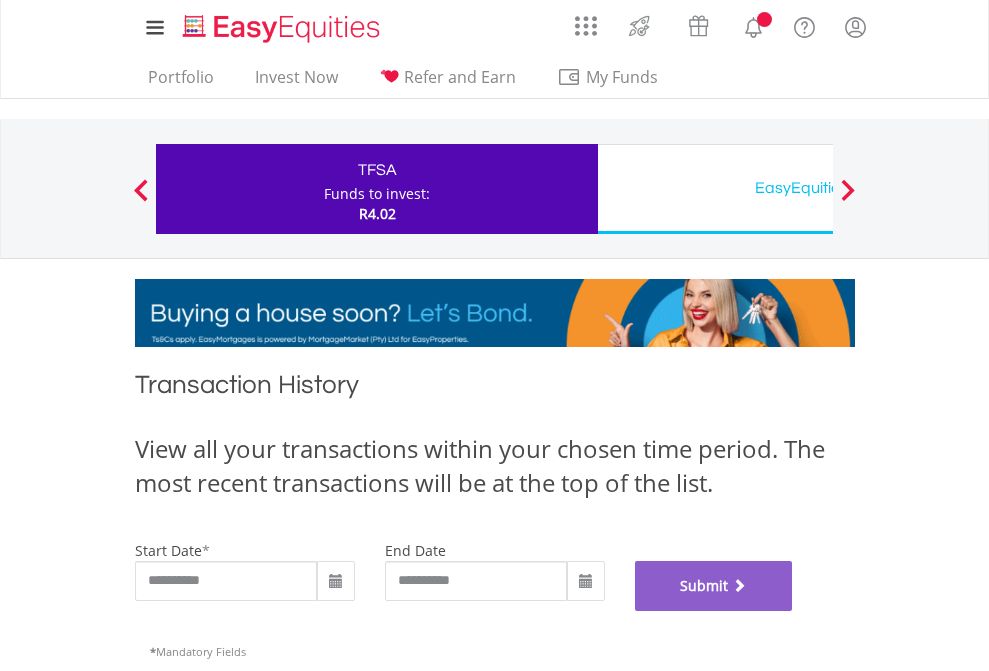 scroll, scrollTop: 811, scrollLeft: 0, axis: vertical 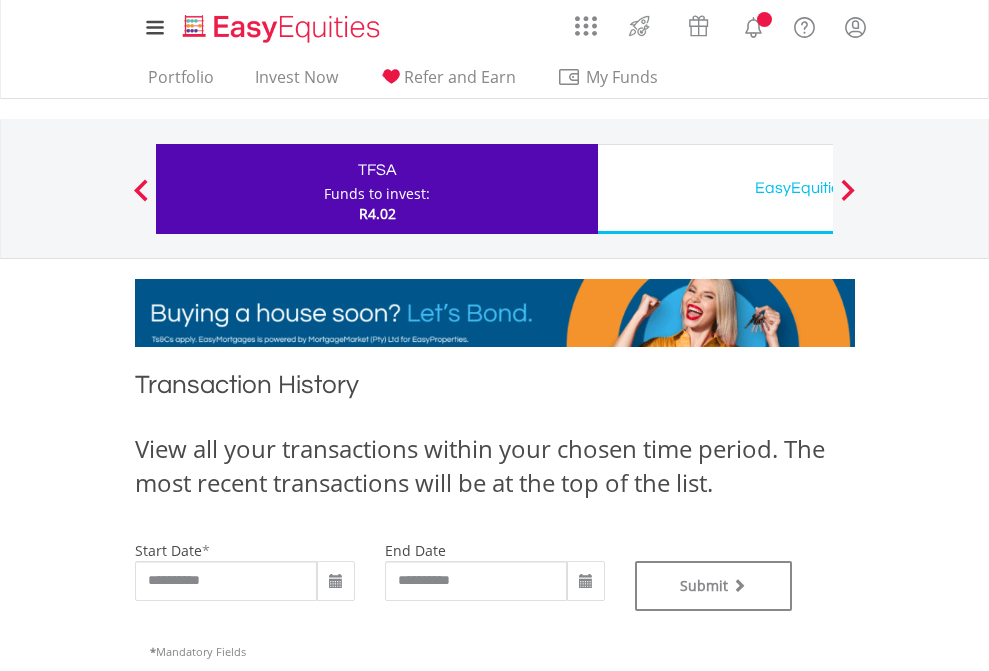 click on "EasyEquities USD" at bounding box center (818, 188) 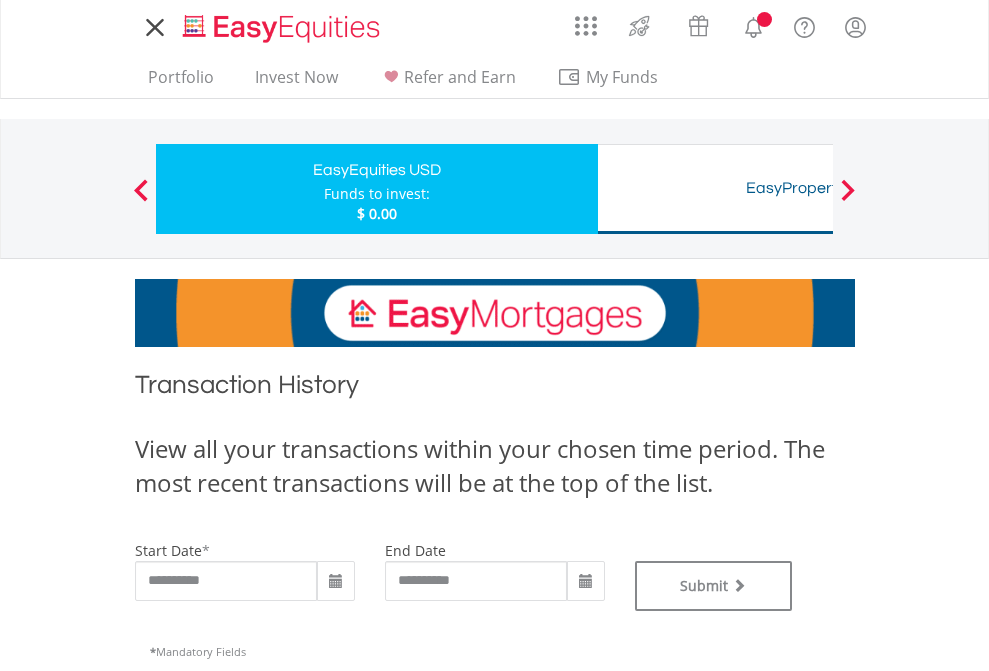 scroll, scrollTop: 0, scrollLeft: 0, axis: both 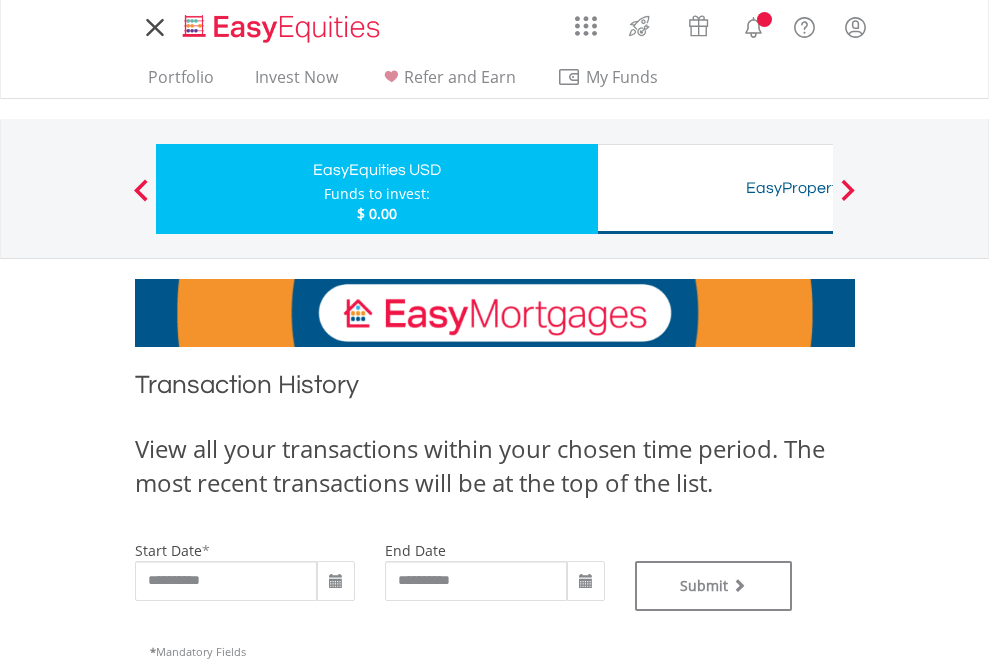 type on "**********" 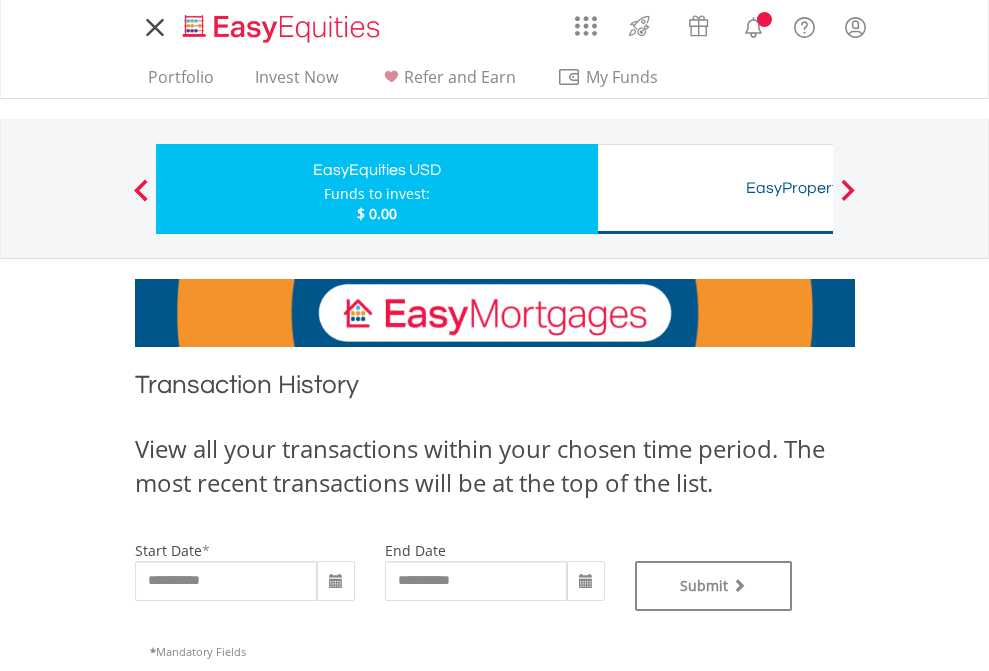 type on "**********" 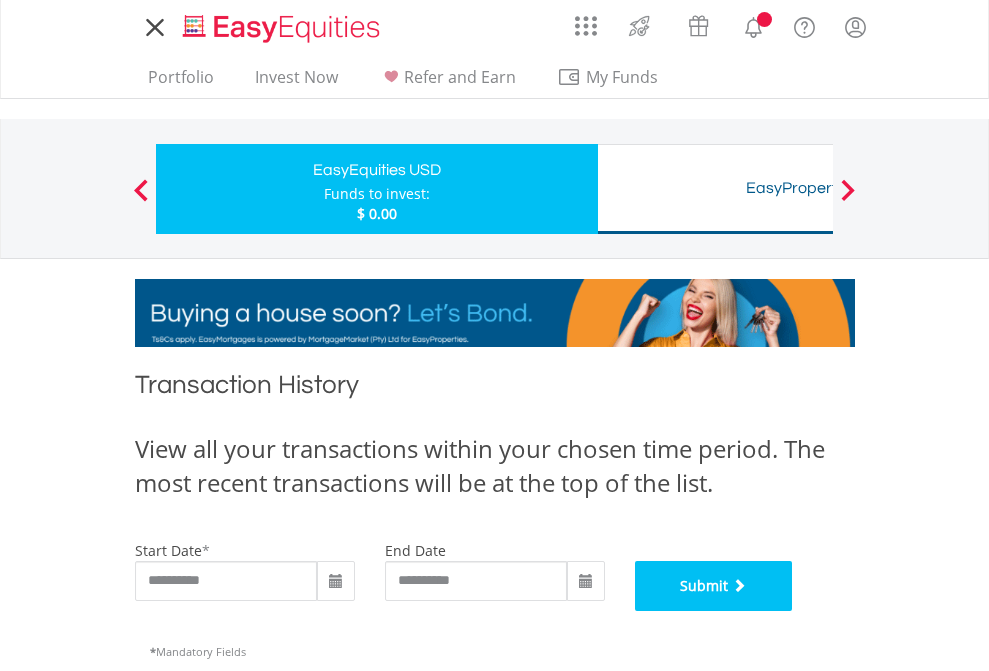 click on "Submit" at bounding box center (714, 586) 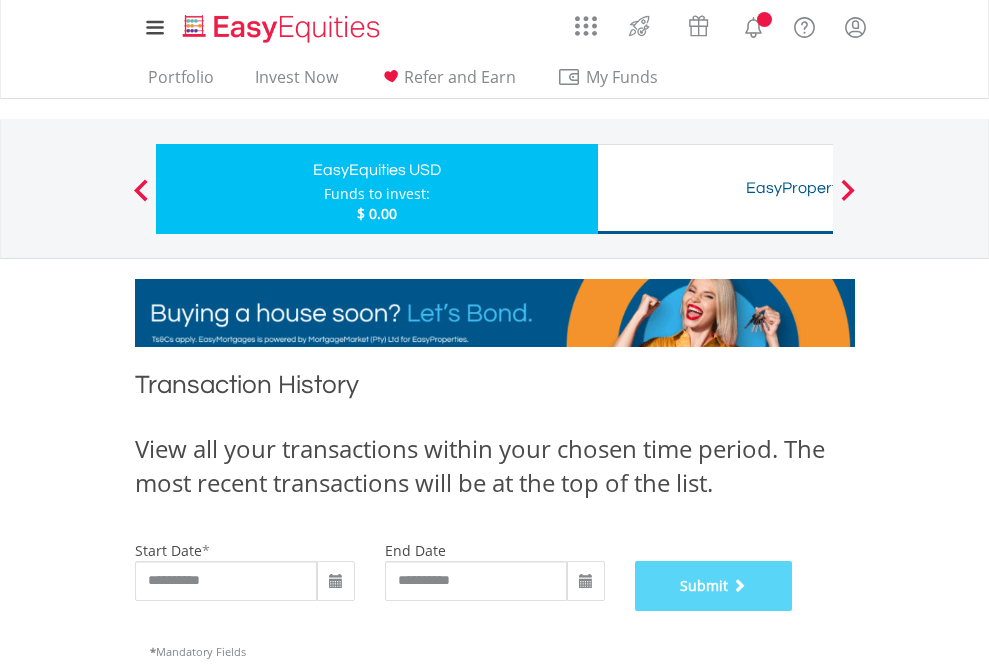scroll, scrollTop: 811, scrollLeft: 0, axis: vertical 